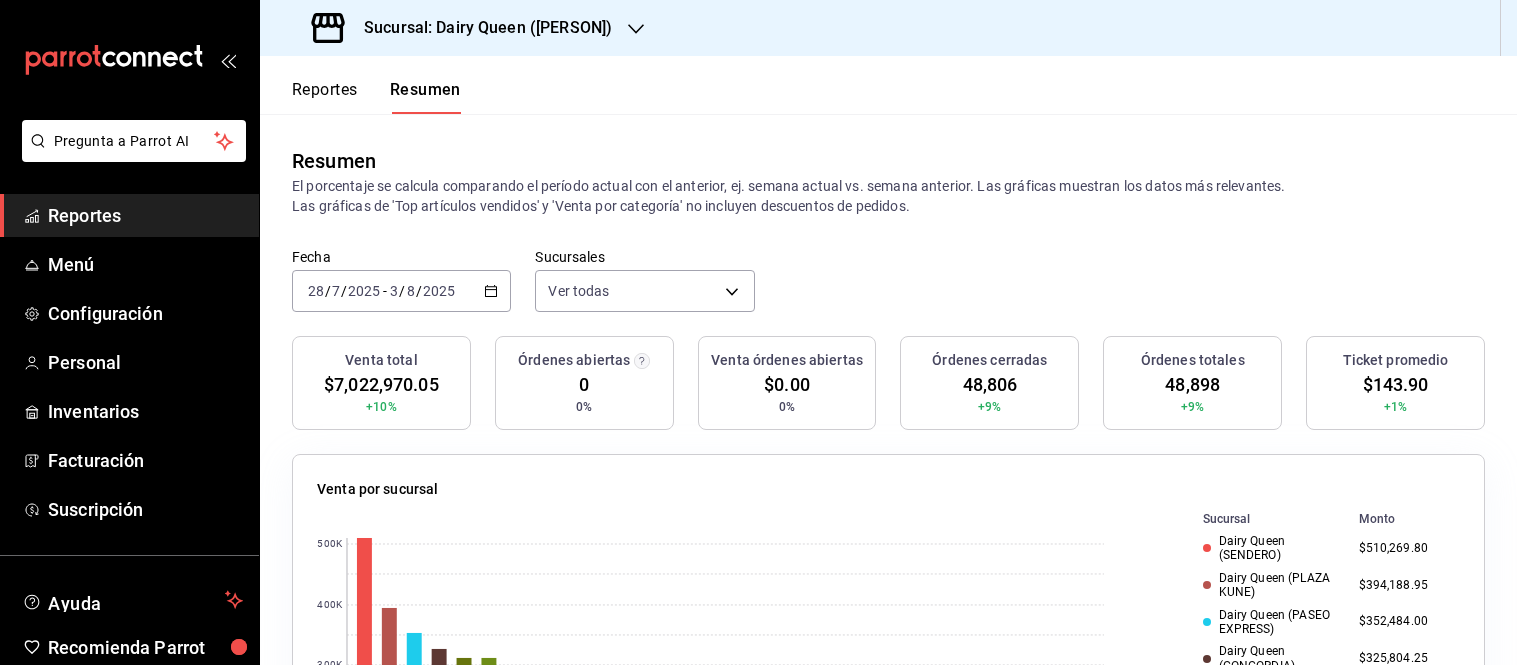 scroll, scrollTop: 0, scrollLeft: 0, axis: both 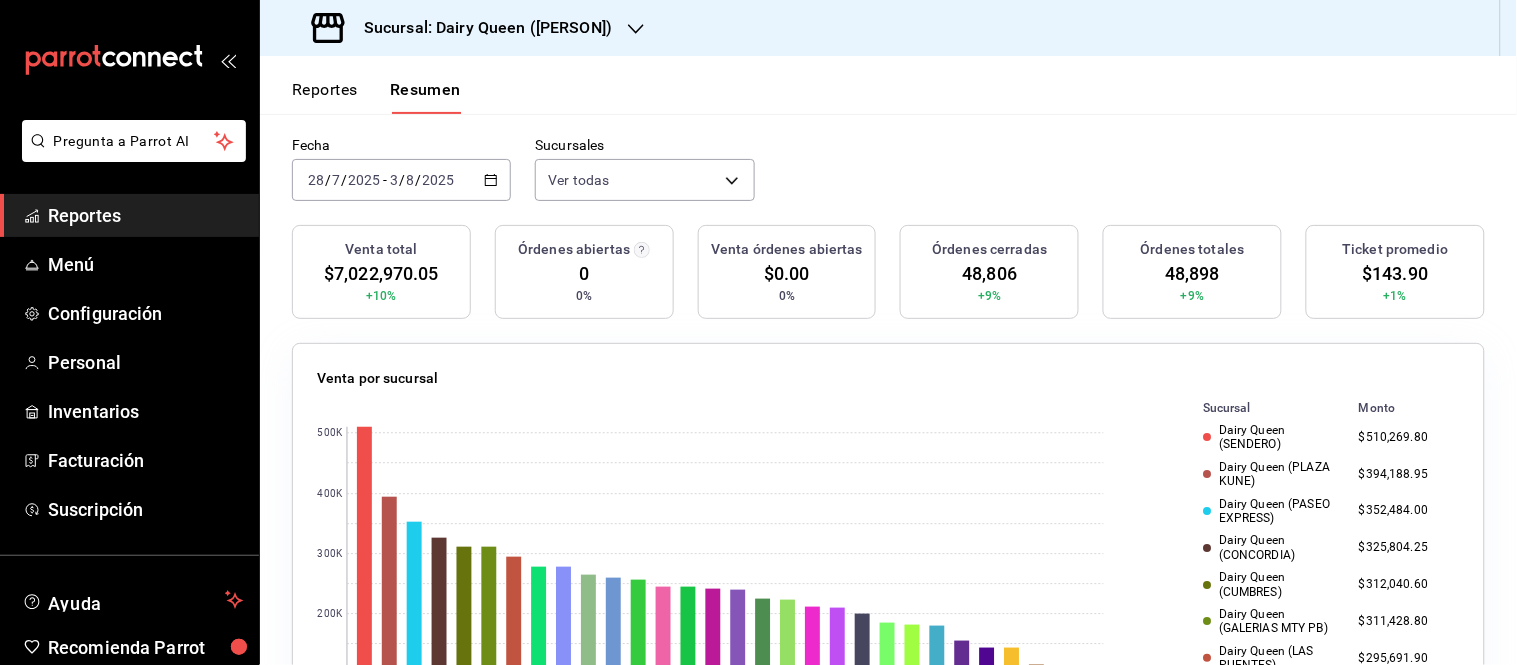 click on "Sucursal: Dairy Queen ([PERSON])" at bounding box center [480, 28] 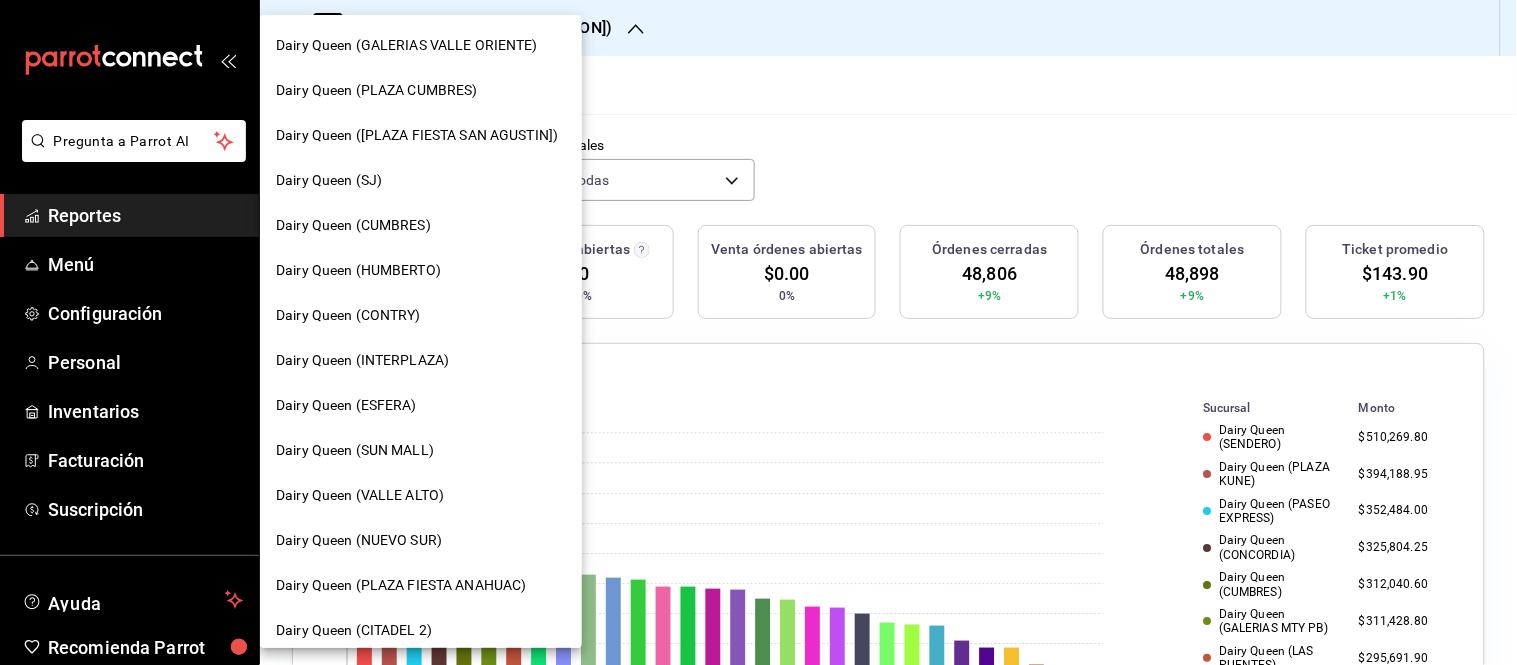 click at bounding box center [758, 332] 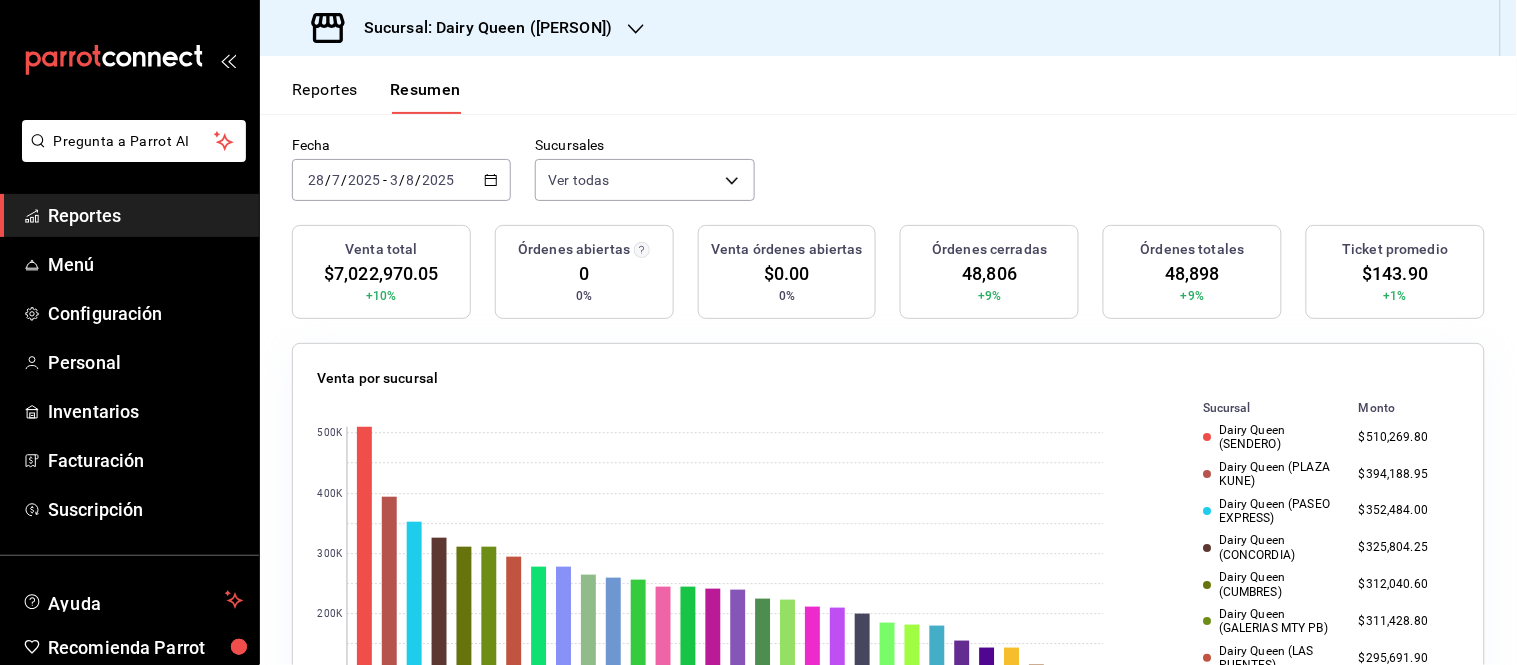 click on "Reportes" at bounding box center [325, 97] 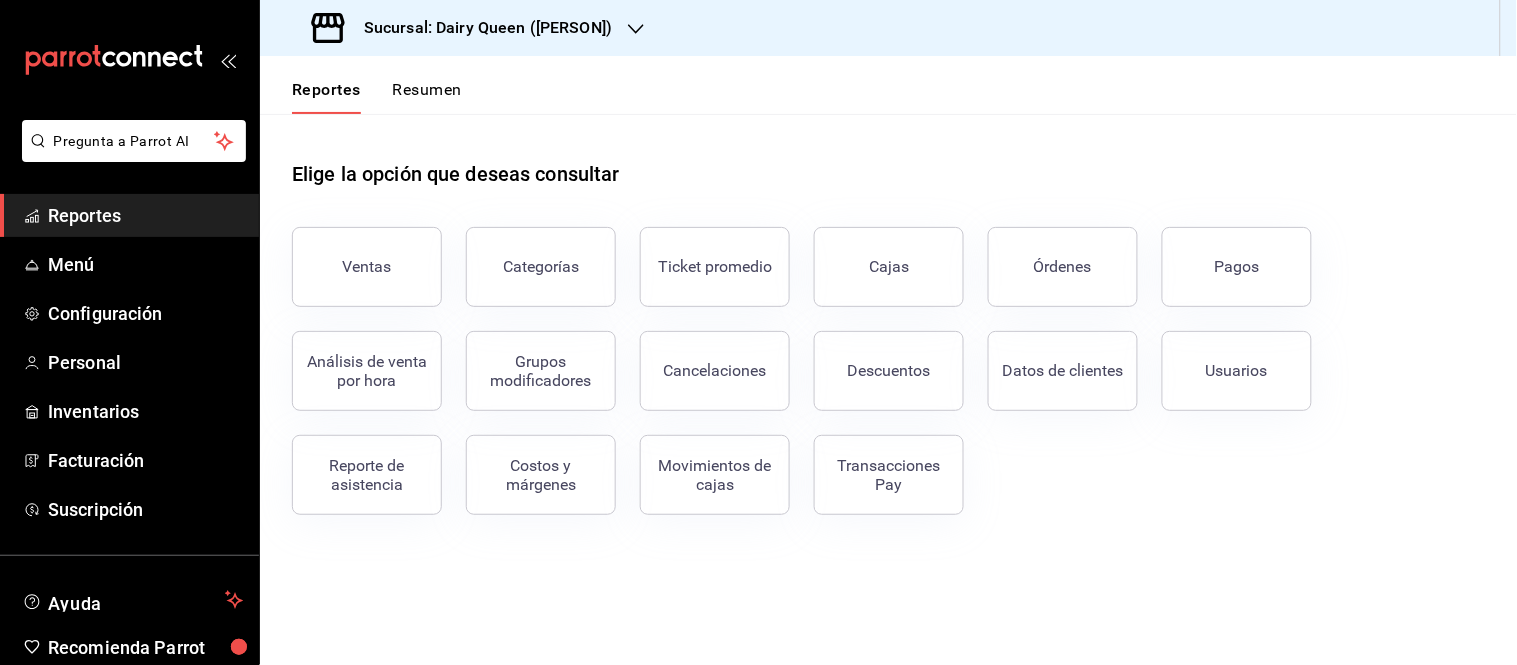 click on "Reportes Resumen" at bounding box center (377, 97) 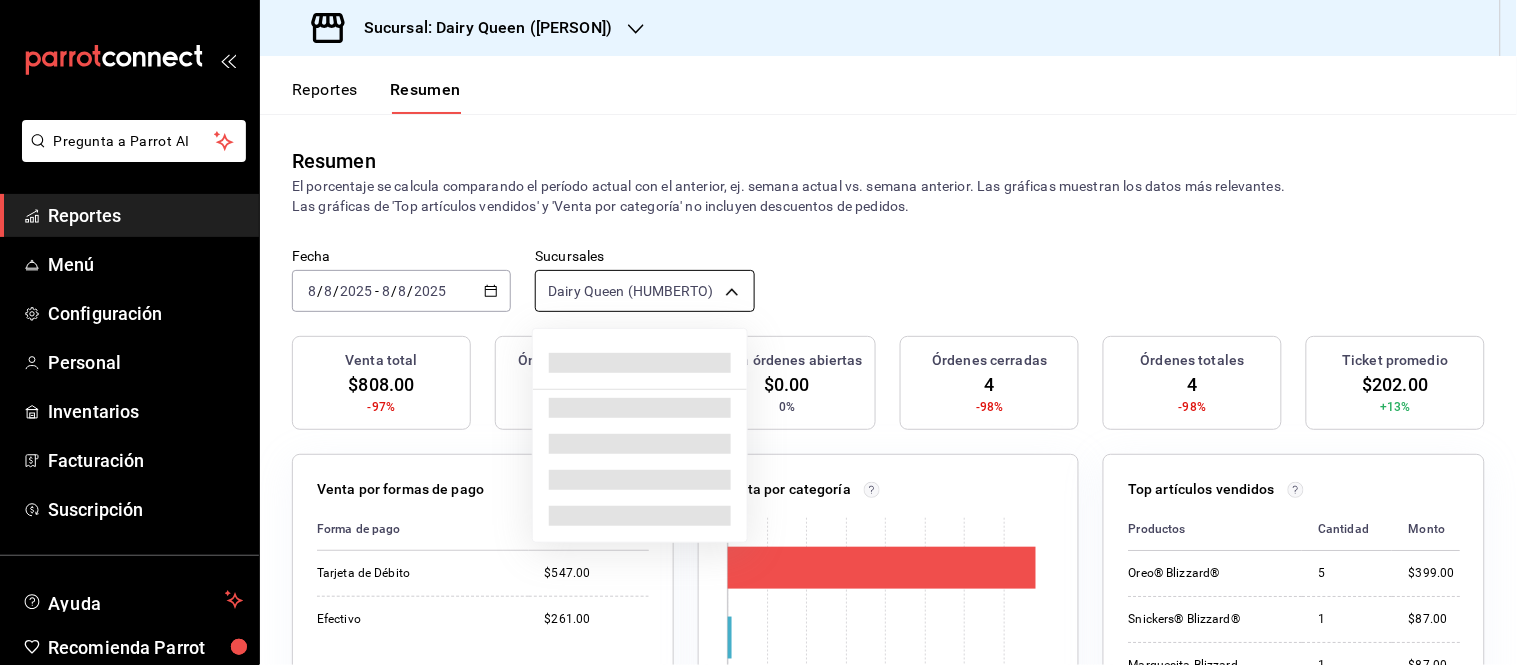 click on "Pregunta a Parrot AI Reportes   Menú   Configuración   Personal   Inventarios   Facturación   Suscripción   Ayuda Recomienda Parrot   Super Admin Parrot   Sugerir nueva función   Sucursal: Dairy Queen ([PERSON]) Reportes Resumen Resumen El porcentaje se calcula comparando el período actual con el anterior, ej. semana actual vs. semana anterior. Las gráficas muestran los datos más relevantes.  Las gráficas de 'Top artículos vendidos' y 'Venta por categoría' no incluyen descuentos de pedidos. Fecha [DATE] [DATE] - [DATE] [DATE] Sucursales Dairy Queen ([PERSON]) [object Object] Venta total $808.00 -97% Órdenes abiertas 0 0% Venta órdenes abiertas $0.00 0% Órdenes cerradas 4 -98% Órdenes totales 4 -98% Ticket promedio $202.00 +13% Venta por formas de pago Forma de pago Monto Tarjeta de Débito $547.00 Efectivo $261.00 Venta por categoría   0 200 400 600 Categoría Monto Blizzard® $798.00 Extras $10.00 Top artículos vendidos   Productos Cantidad Monto Oreo® Blizzard® 5 1 1 1" at bounding box center (758, 332) 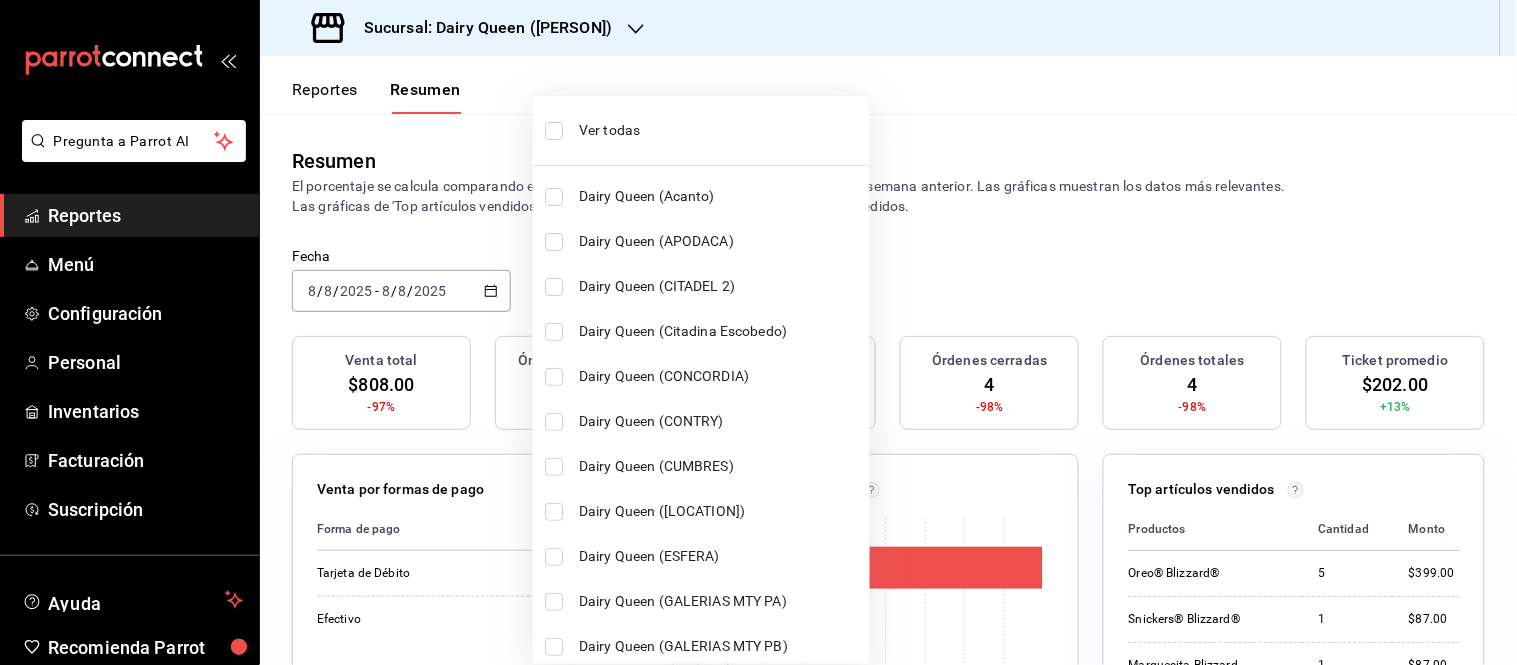 click at bounding box center [554, 131] 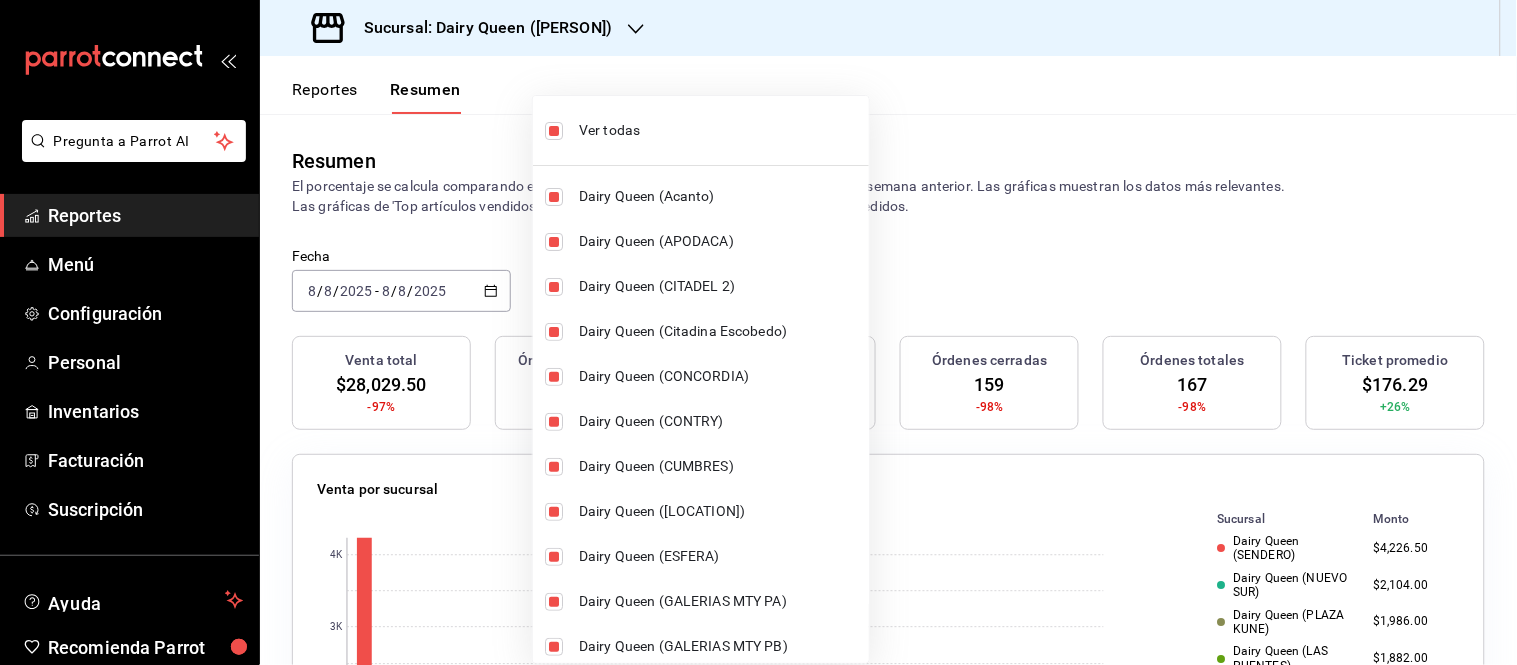 click at bounding box center (758, 332) 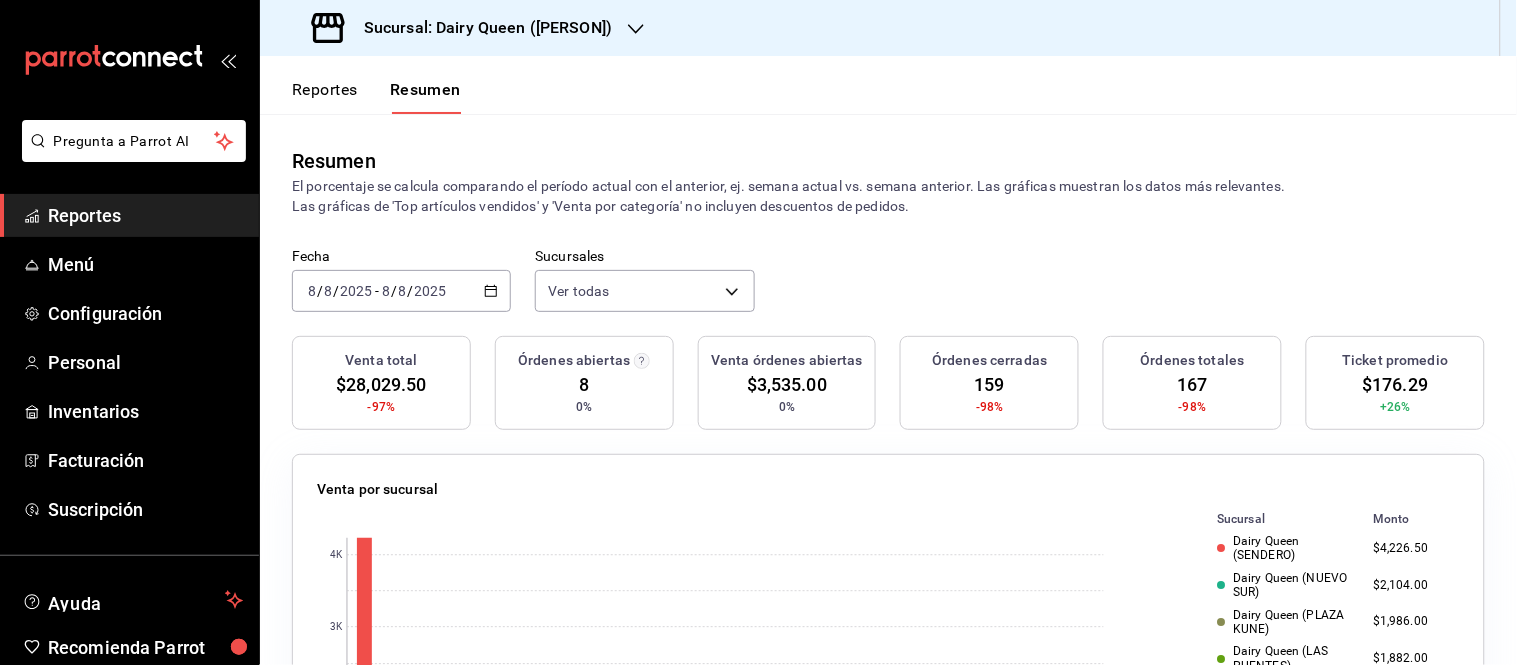 click 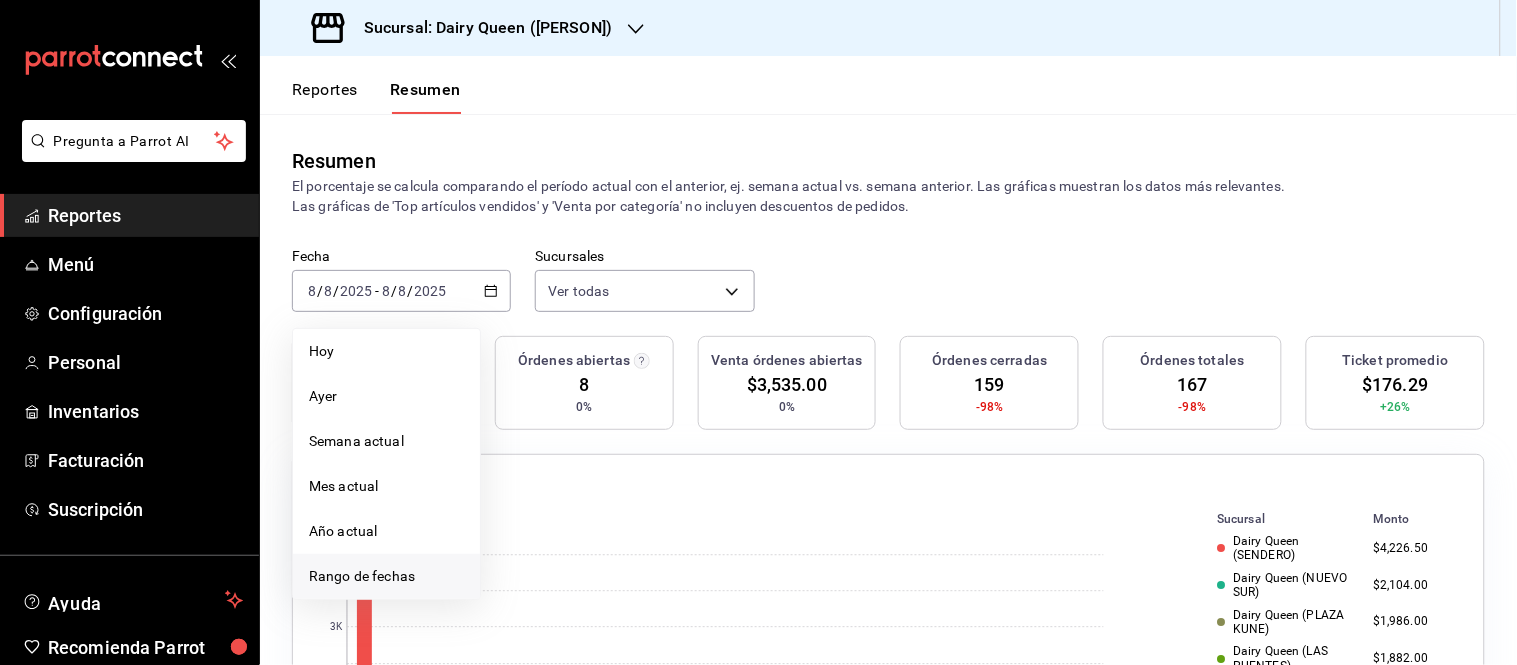 click on "Rango de fechas" at bounding box center (386, 576) 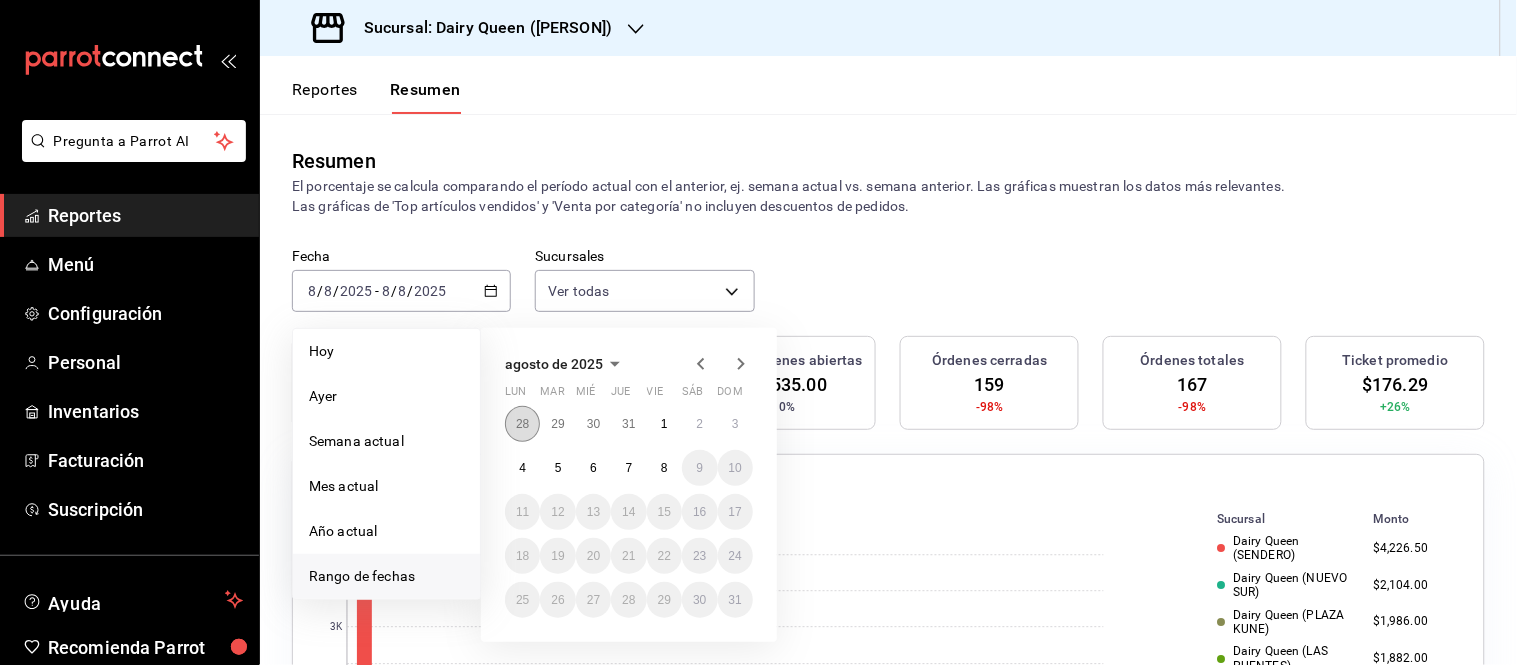 click on "28" at bounding box center (522, 424) 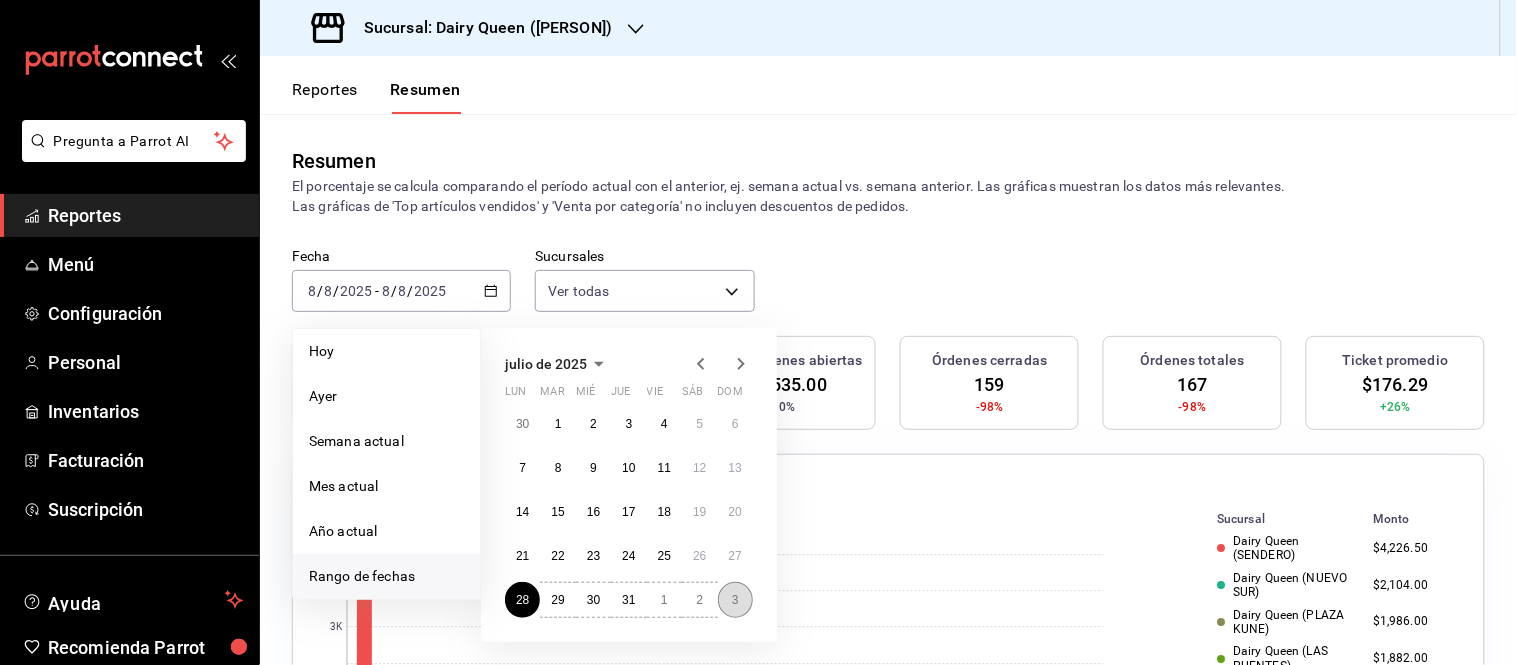 click on "3" at bounding box center [735, 600] 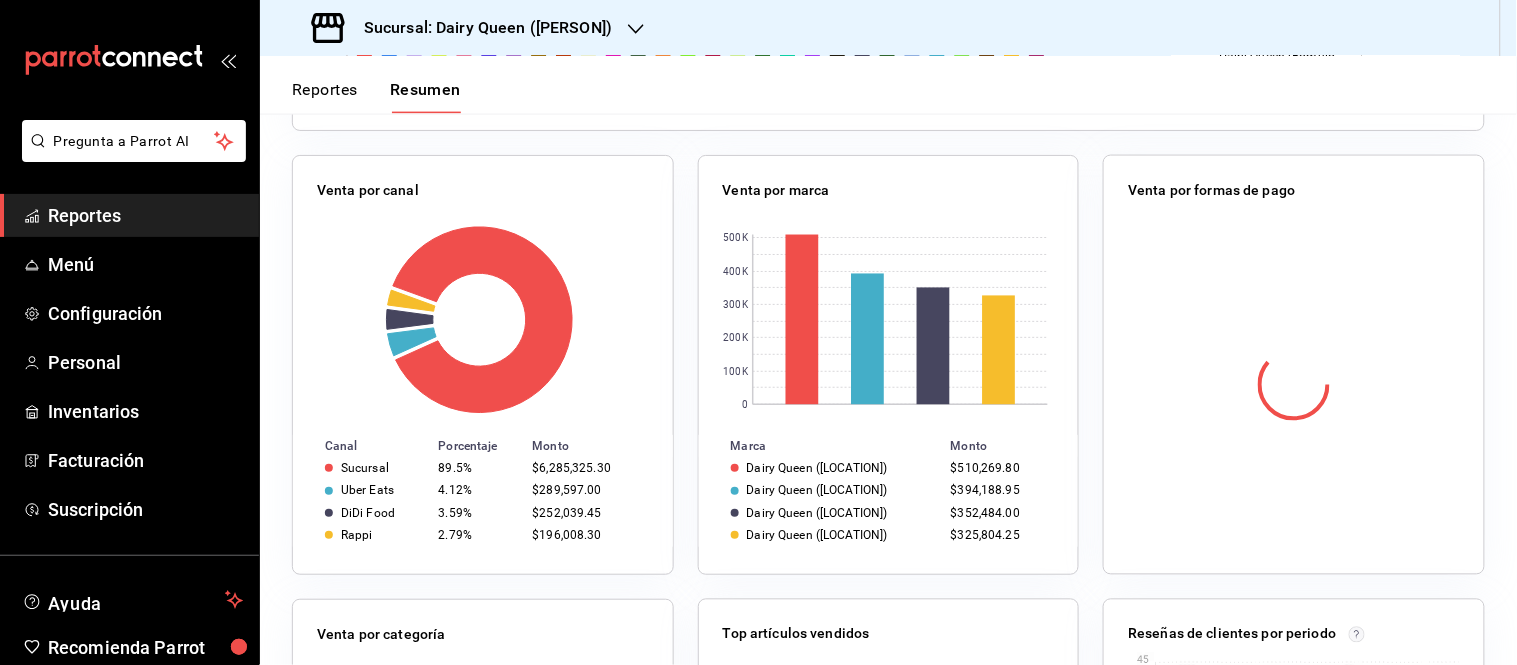 scroll, scrollTop: 777, scrollLeft: 0, axis: vertical 